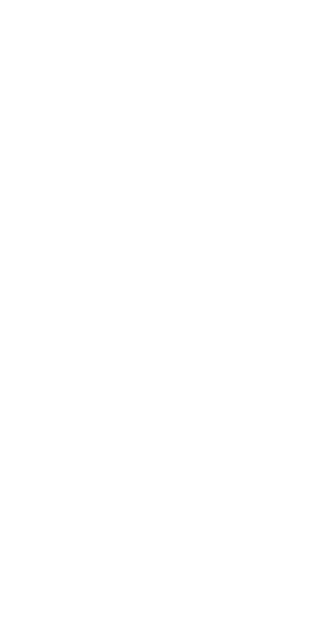 scroll, scrollTop: 0, scrollLeft: 0, axis: both 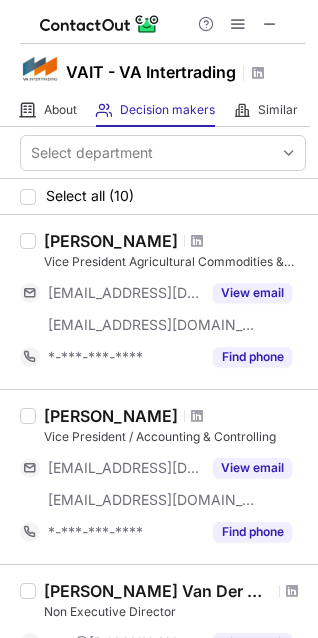 click at bounding box center (197, 241) 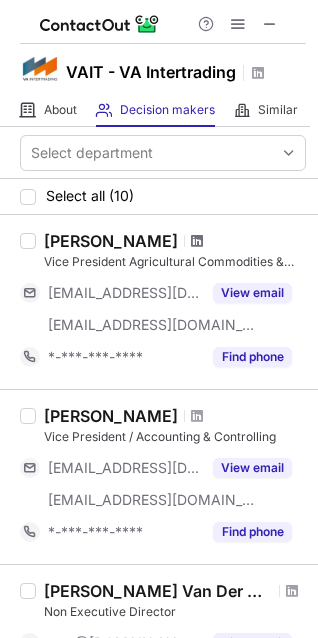 click at bounding box center [197, 241] 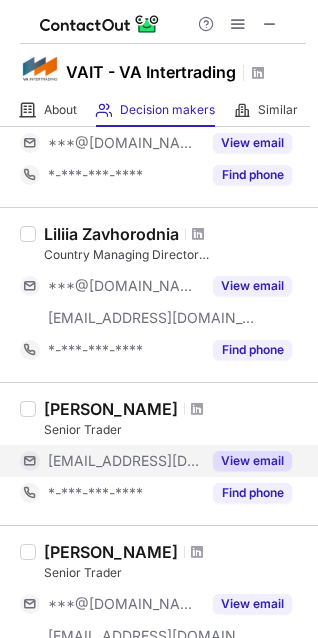 scroll, scrollTop: 600, scrollLeft: 0, axis: vertical 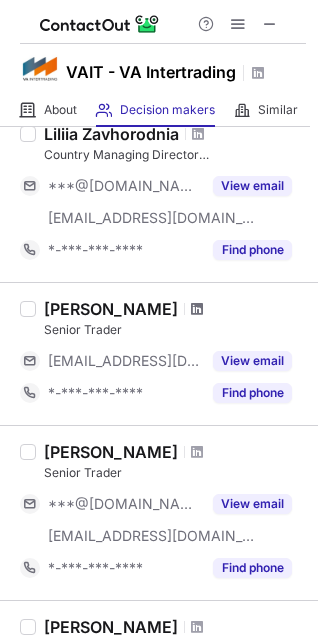 click at bounding box center (197, 309) 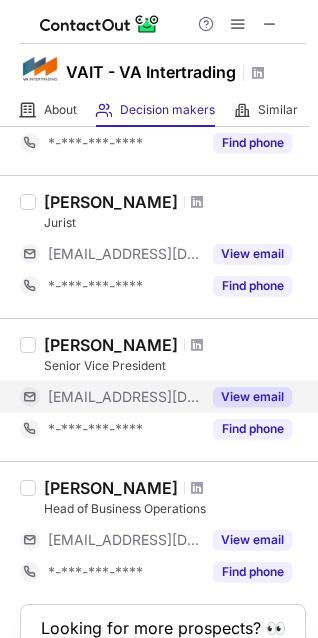 scroll, scrollTop: 1300, scrollLeft: 0, axis: vertical 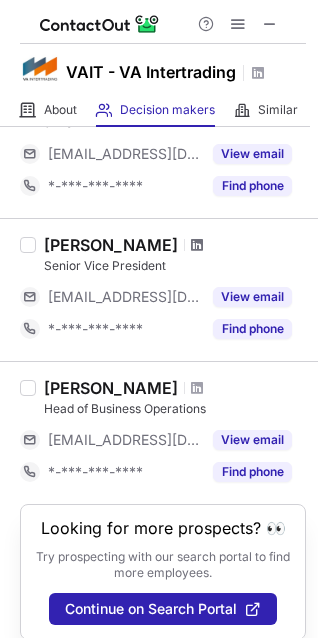 click at bounding box center (197, 245) 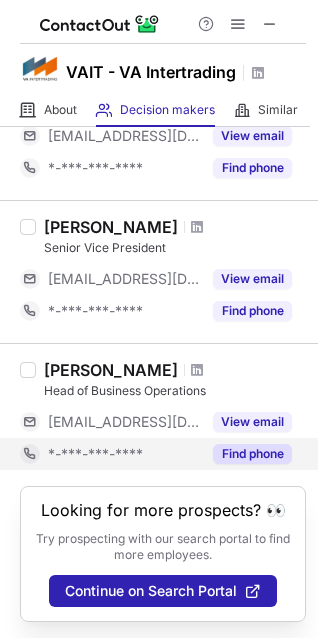 scroll, scrollTop: 1337, scrollLeft: 0, axis: vertical 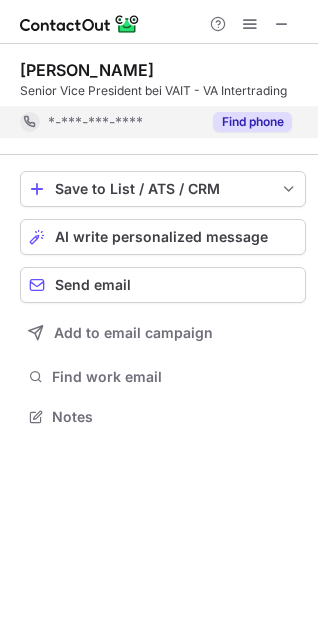 click on "Find phone" at bounding box center (252, 122) 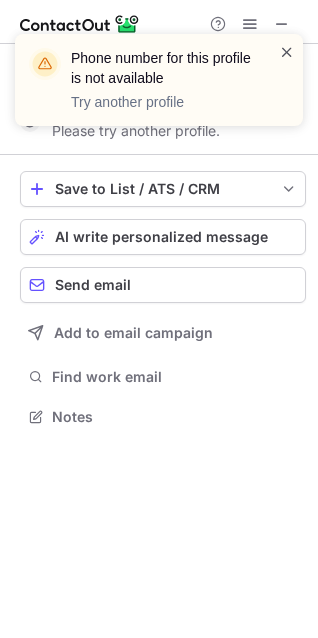 click at bounding box center (287, 52) 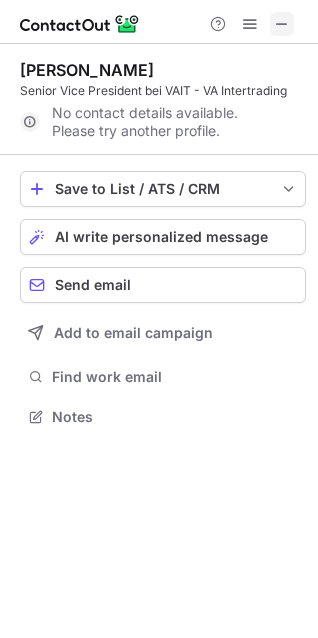 click at bounding box center [282, 24] 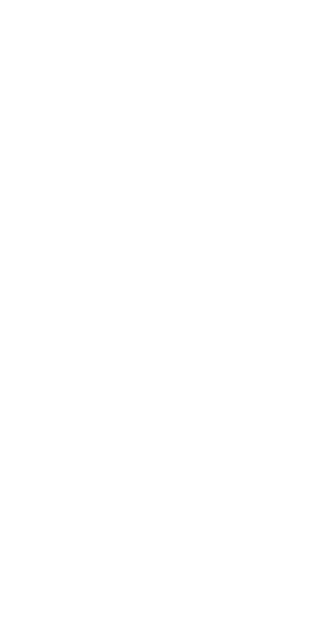 scroll, scrollTop: 0, scrollLeft: 0, axis: both 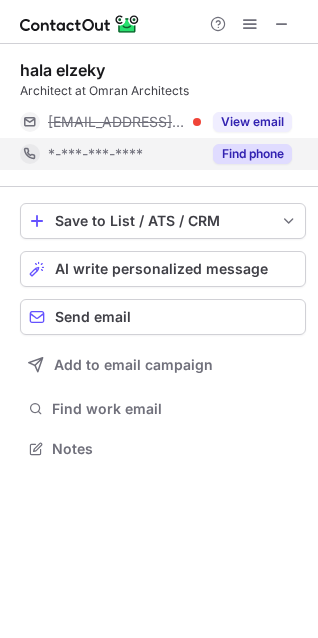 click on "Find phone" at bounding box center [252, 154] 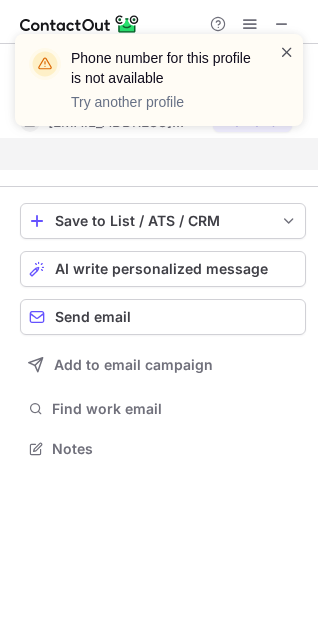 scroll, scrollTop: 403, scrollLeft: 318, axis: both 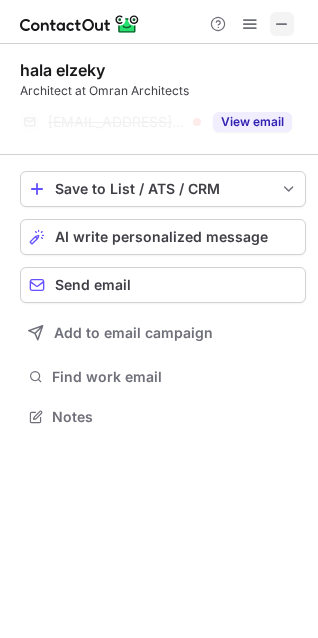 click at bounding box center (282, 24) 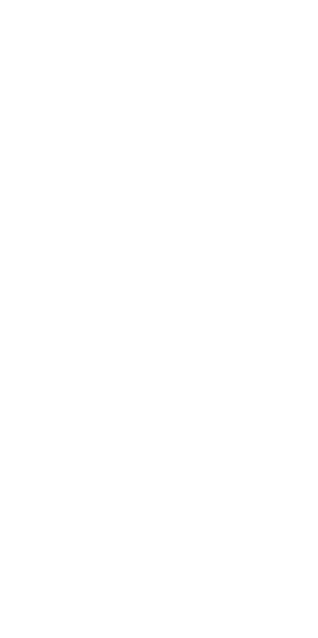 scroll, scrollTop: 0, scrollLeft: 0, axis: both 